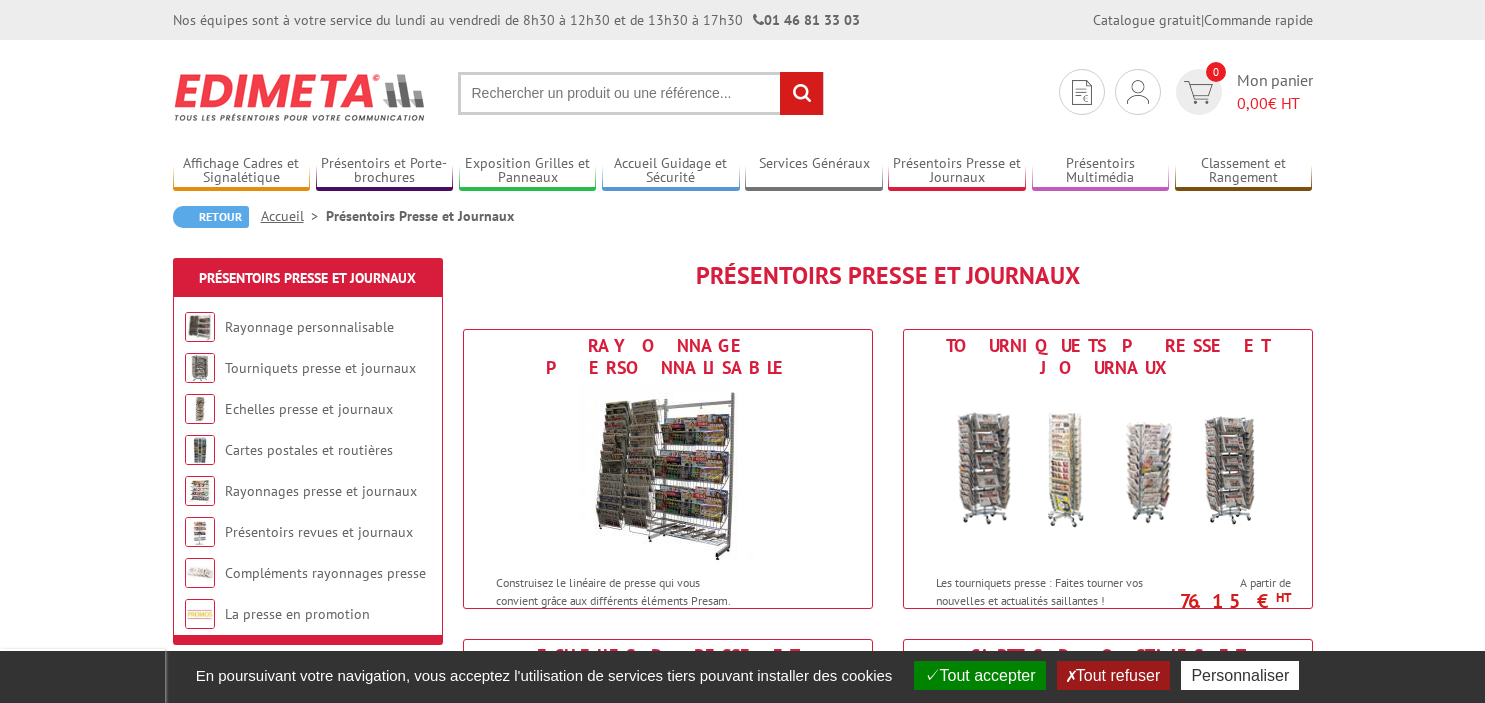 scroll, scrollTop: 0, scrollLeft: 0, axis: both 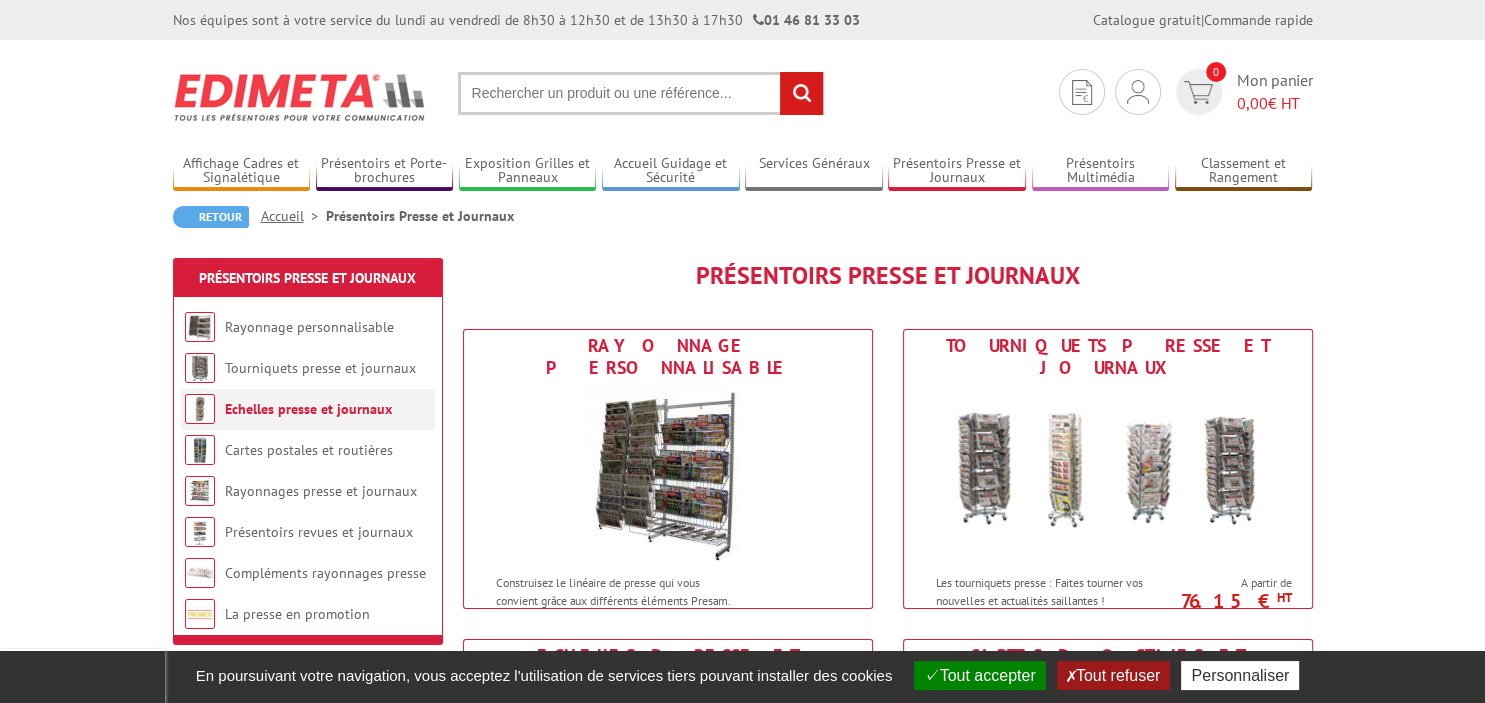click on "Echelles presse et journaux" at bounding box center [308, 409] 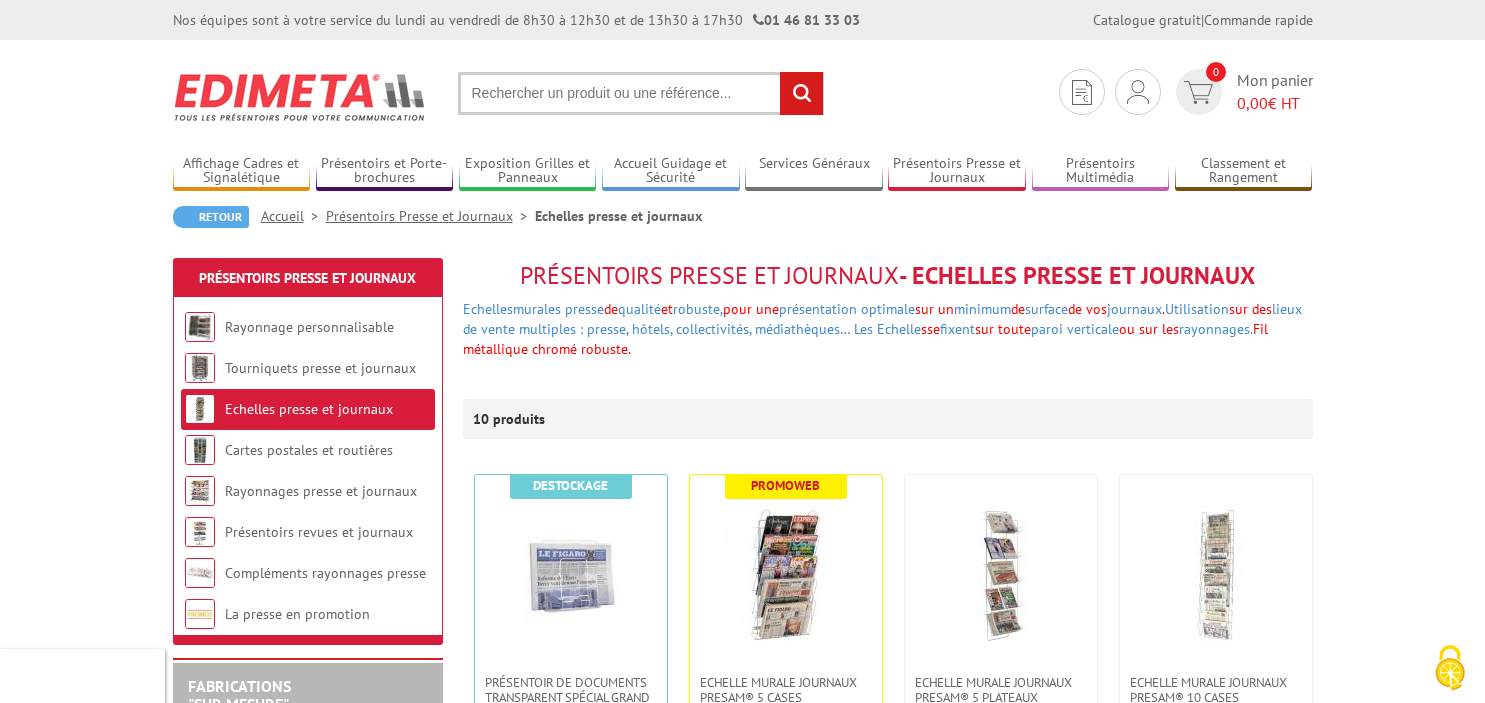 scroll, scrollTop: 0, scrollLeft: 0, axis: both 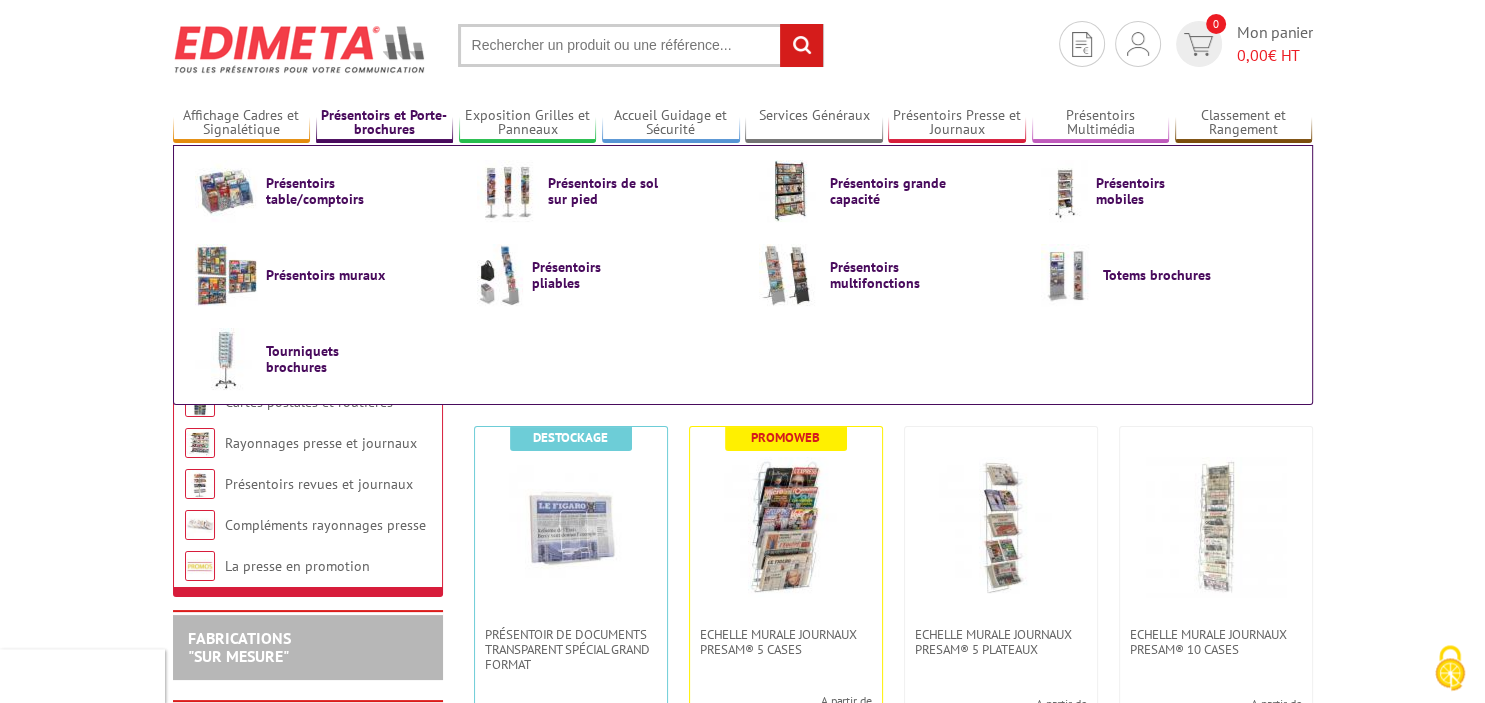 click on "Présentoirs et Porte-brochures" at bounding box center [385, 123] 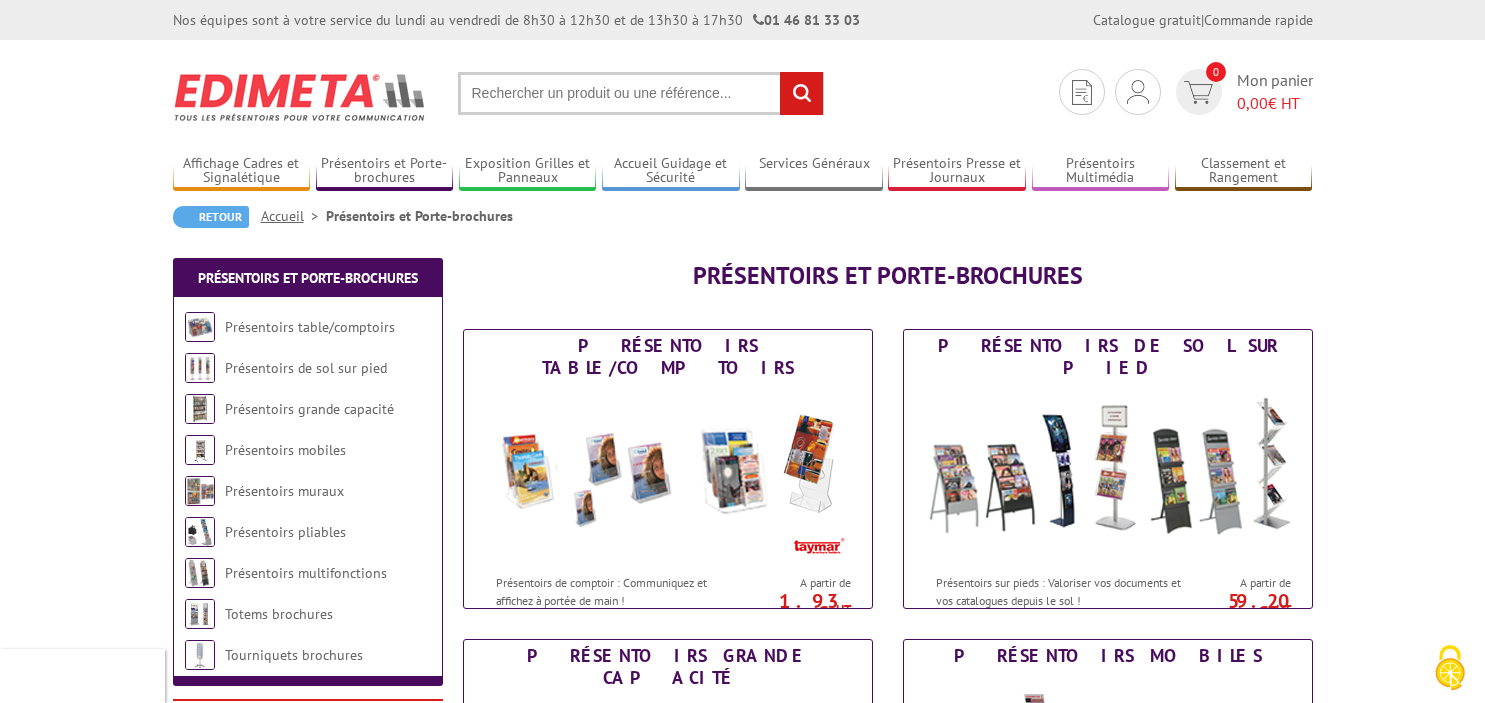 scroll, scrollTop: 0, scrollLeft: 0, axis: both 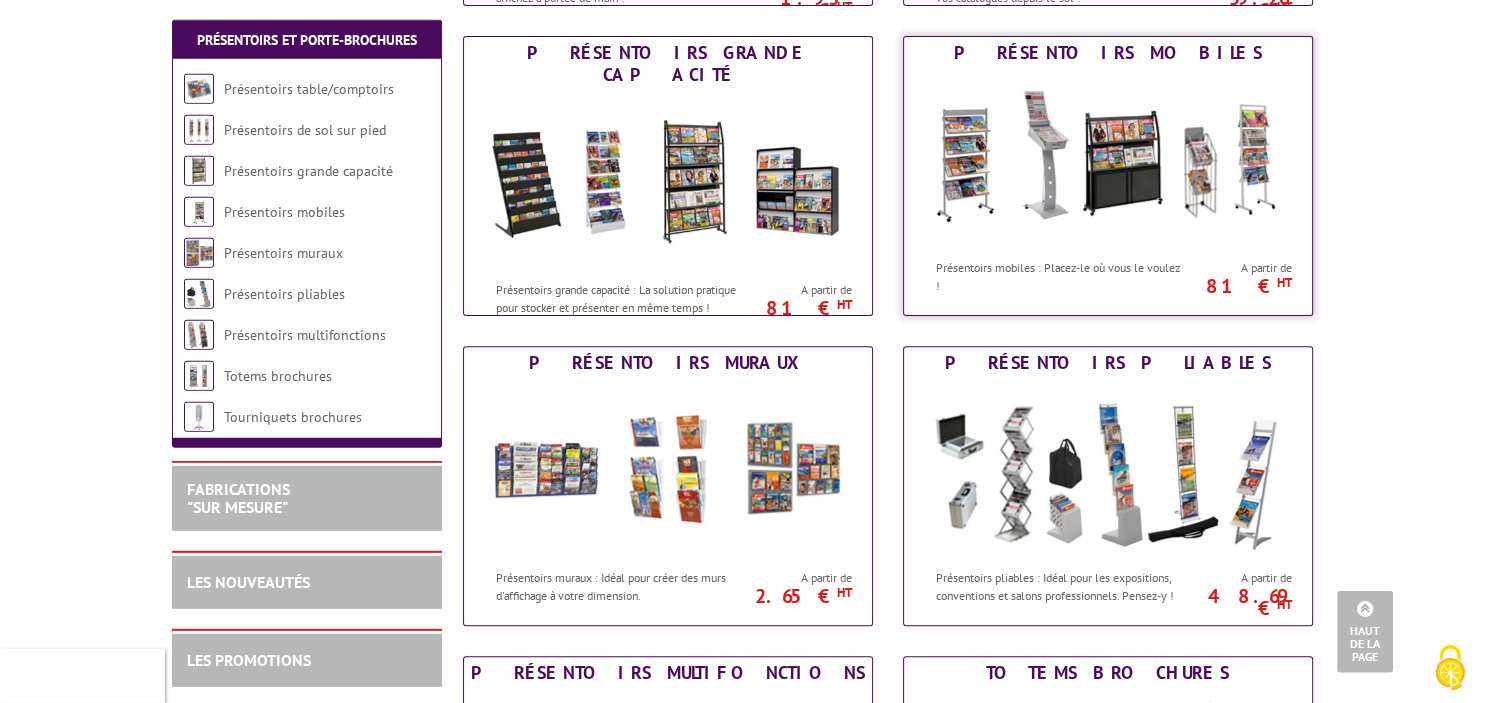 click on "Présentoirs mobiles
Présentoirs mobiles : Placez-le où vous le voulez !
A partir de
81 €
HT" at bounding box center [1108, 176] 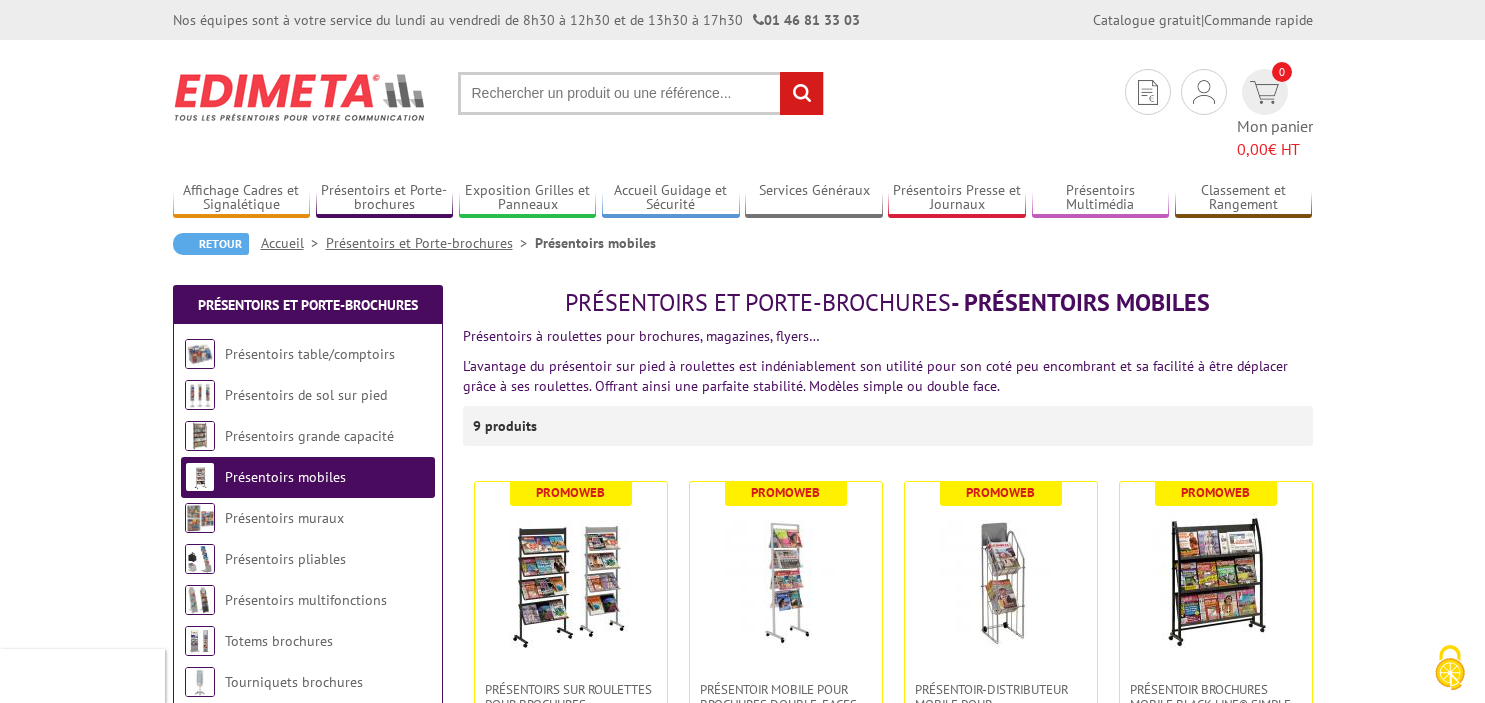 scroll, scrollTop: 0, scrollLeft: 0, axis: both 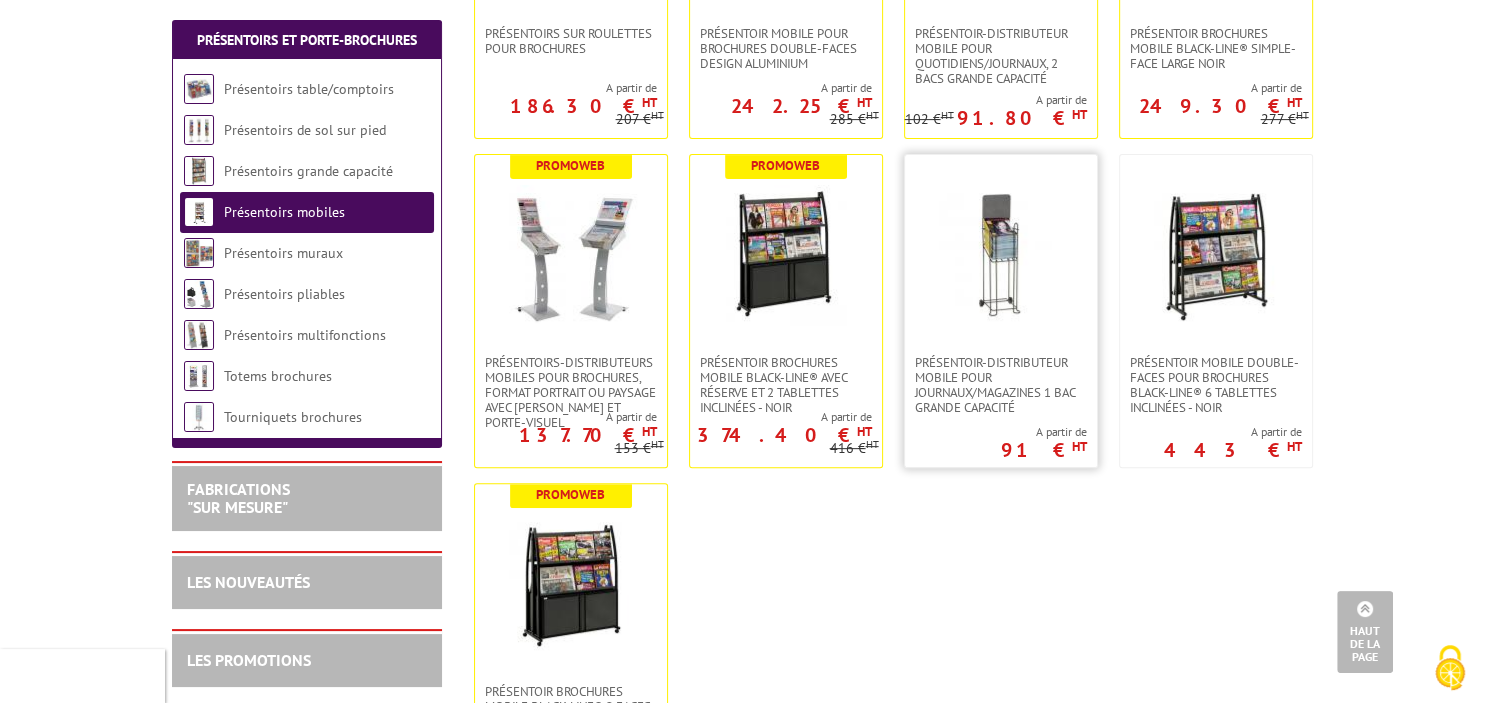 click at bounding box center [1001, 255] 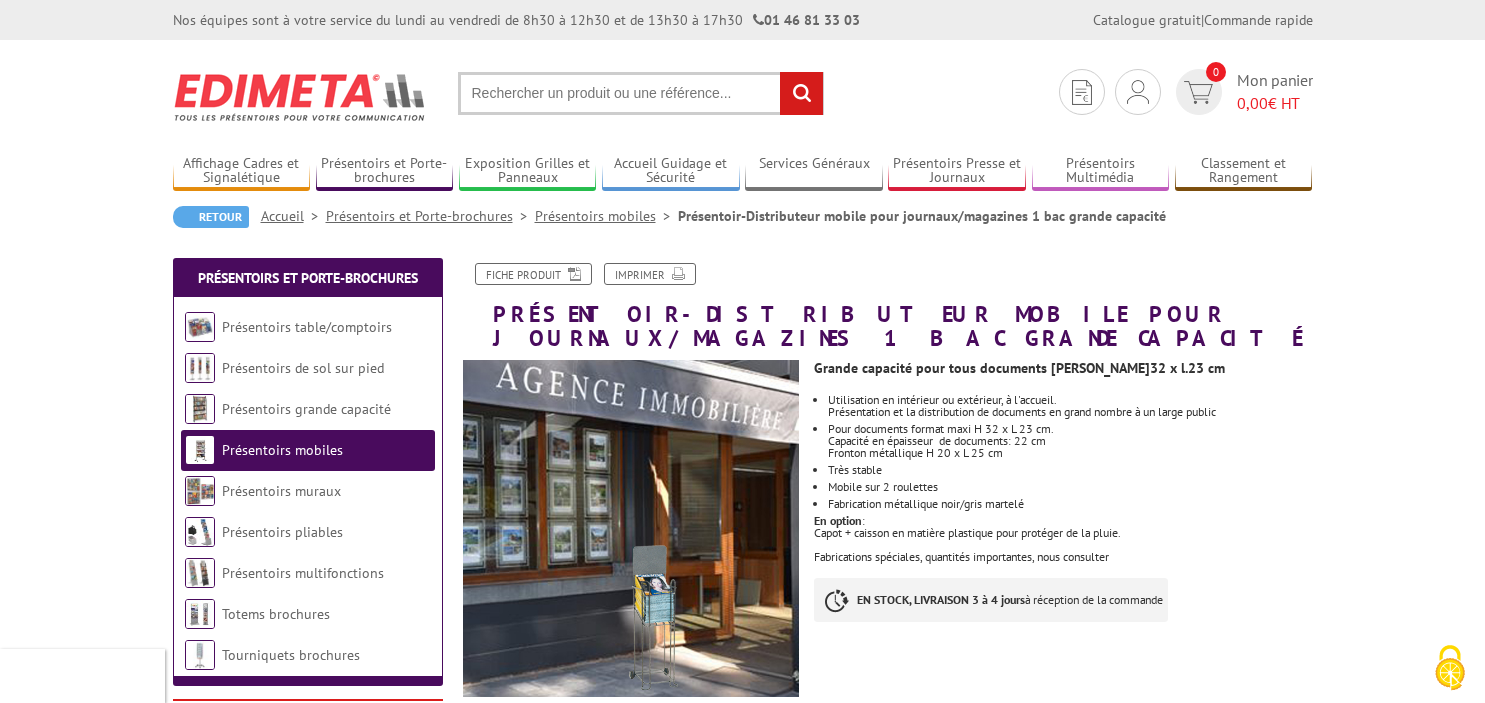 scroll, scrollTop: 0, scrollLeft: 0, axis: both 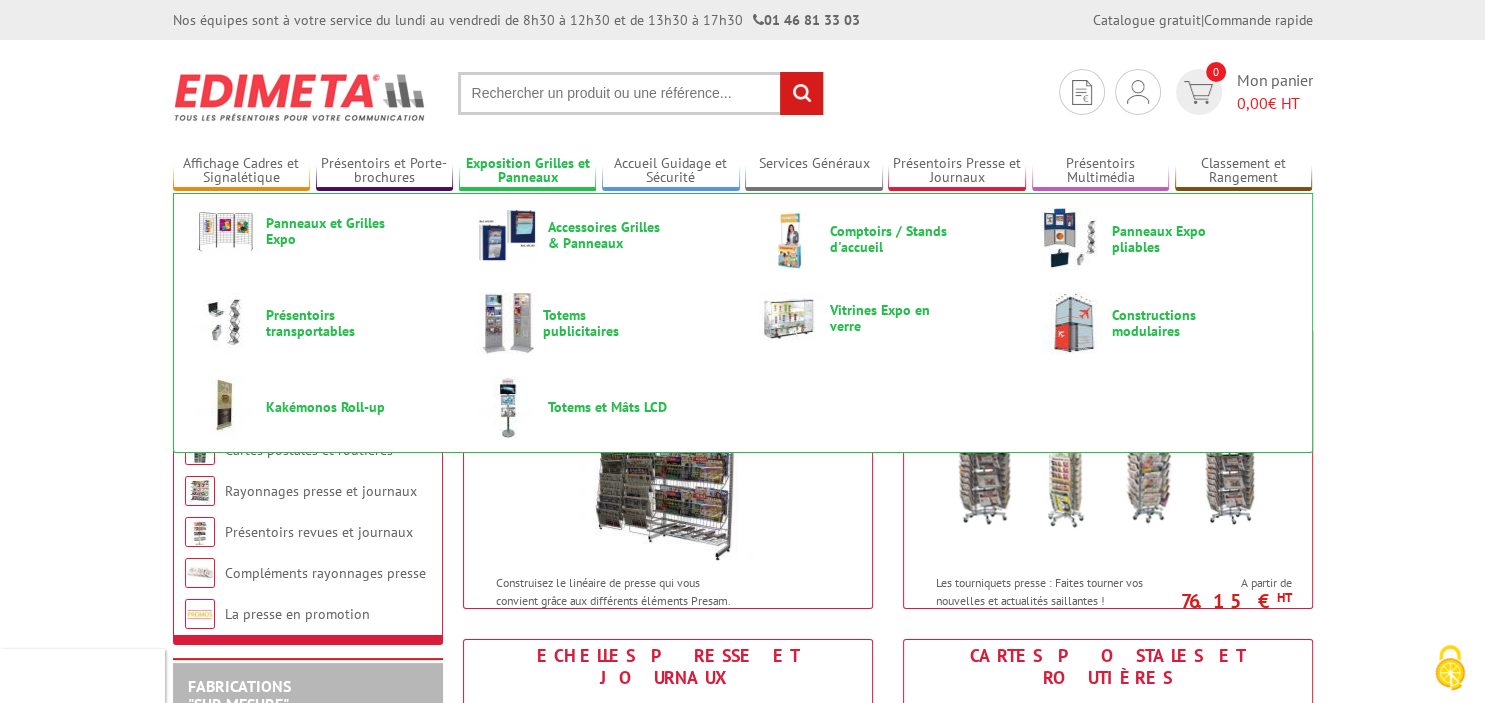 click on "Exposition Grilles et Panneaux" at bounding box center [528, 171] 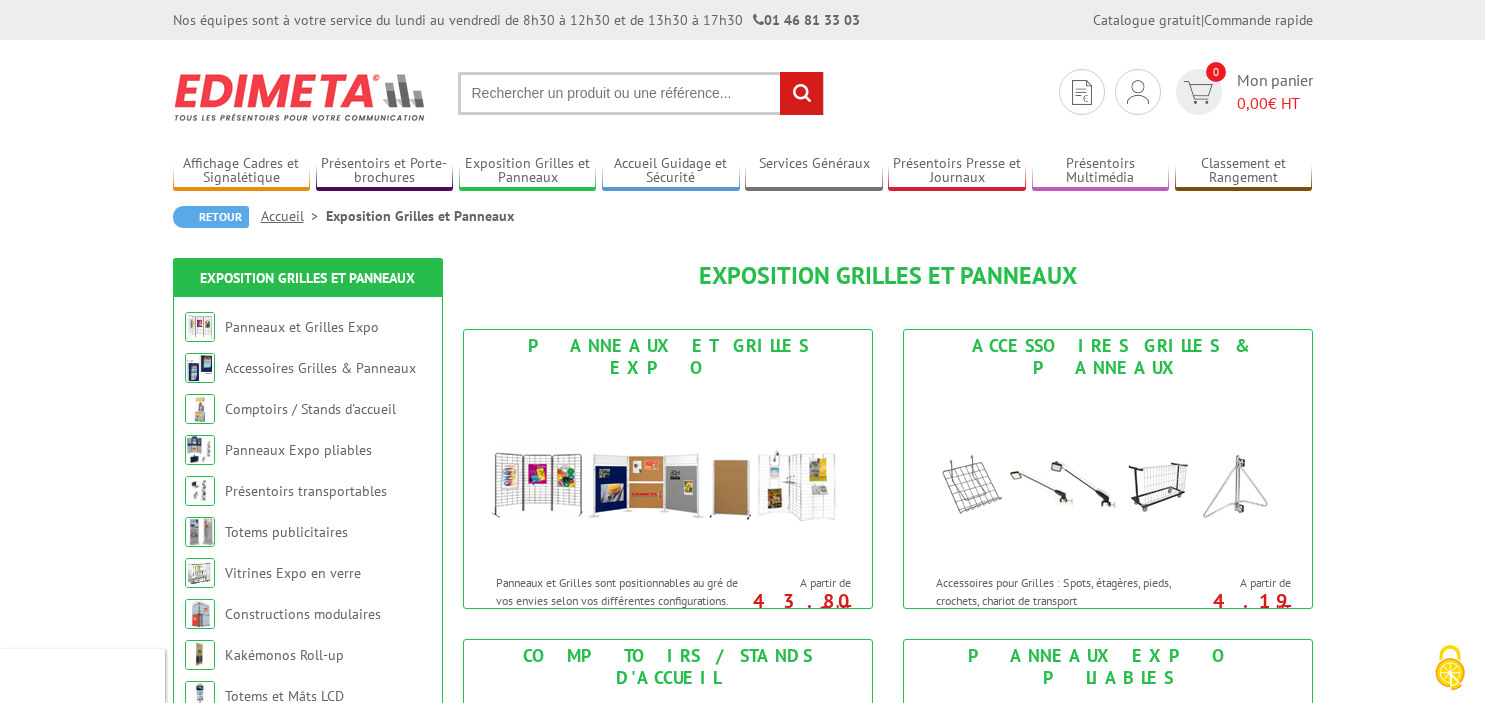 scroll, scrollTop: 0, scrollLeft: 0, axis: both 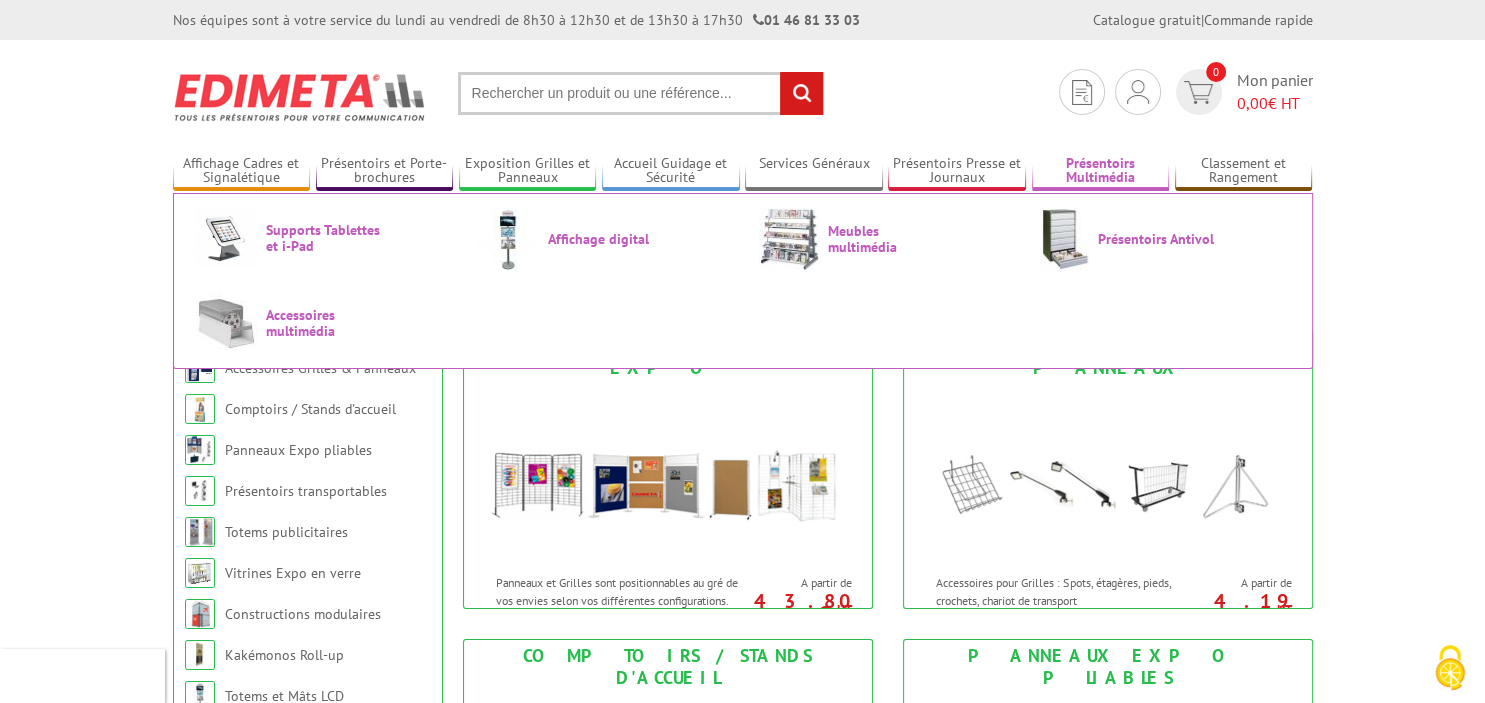 click on "Présentoirs Multimédia" at bounding box center (1101, 171) 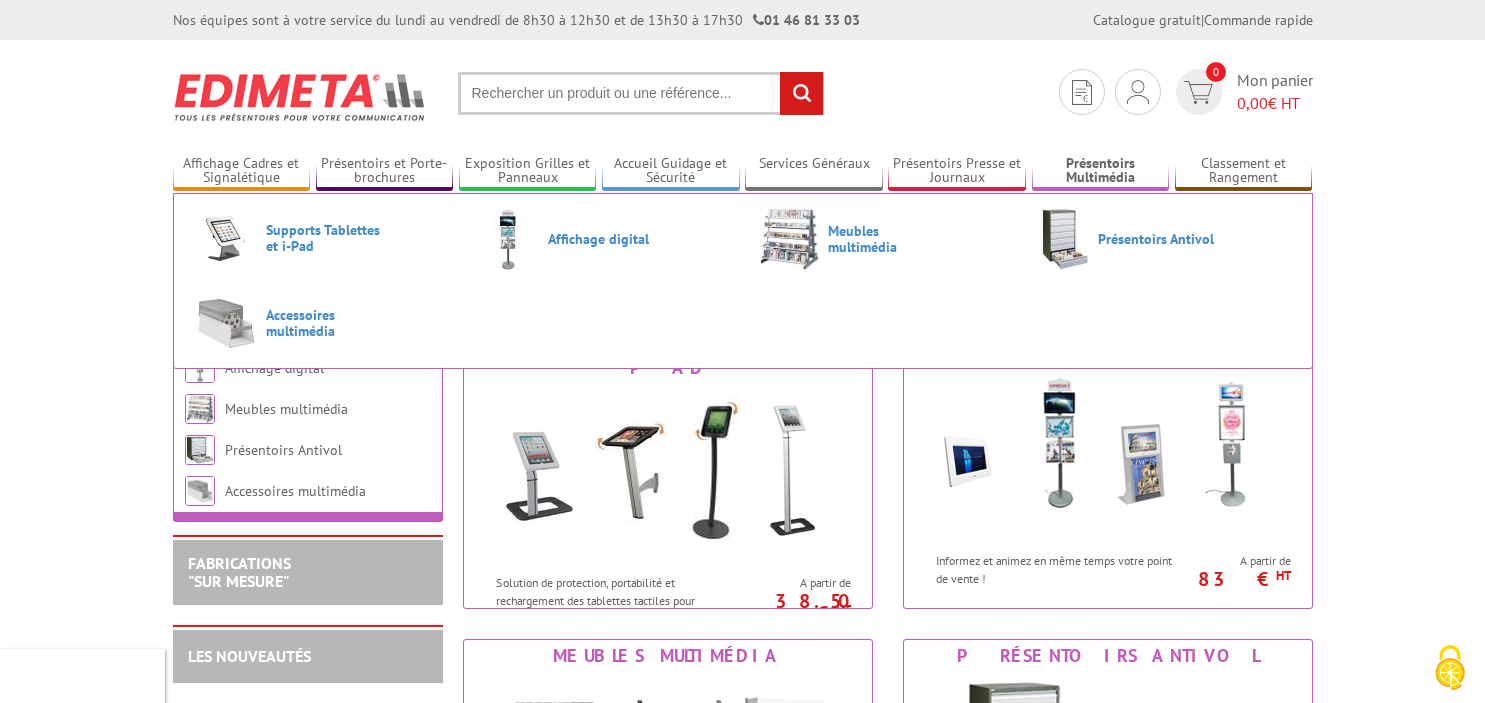 scroll, scrollTop: 0, scrollLeft: 0, axis: both 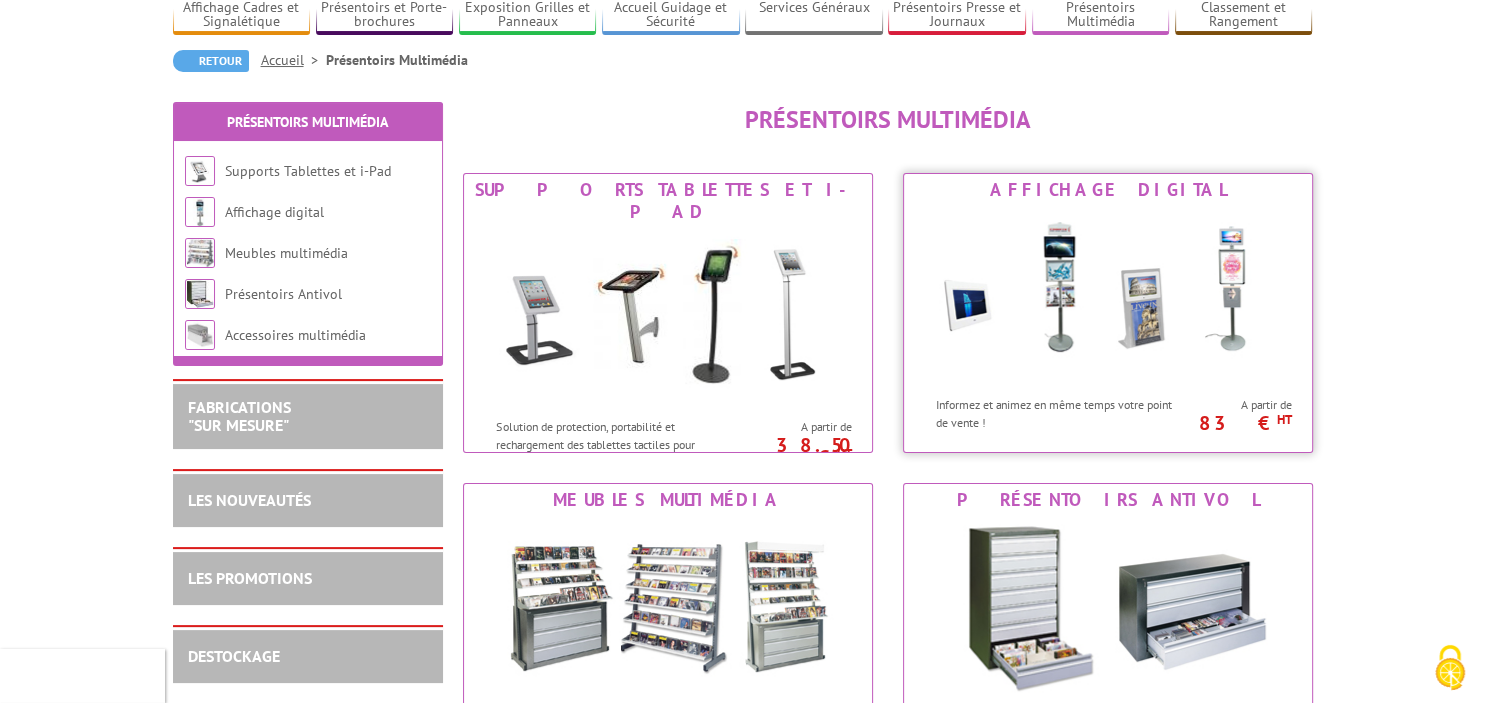 click at bounding box center (1108, 296) 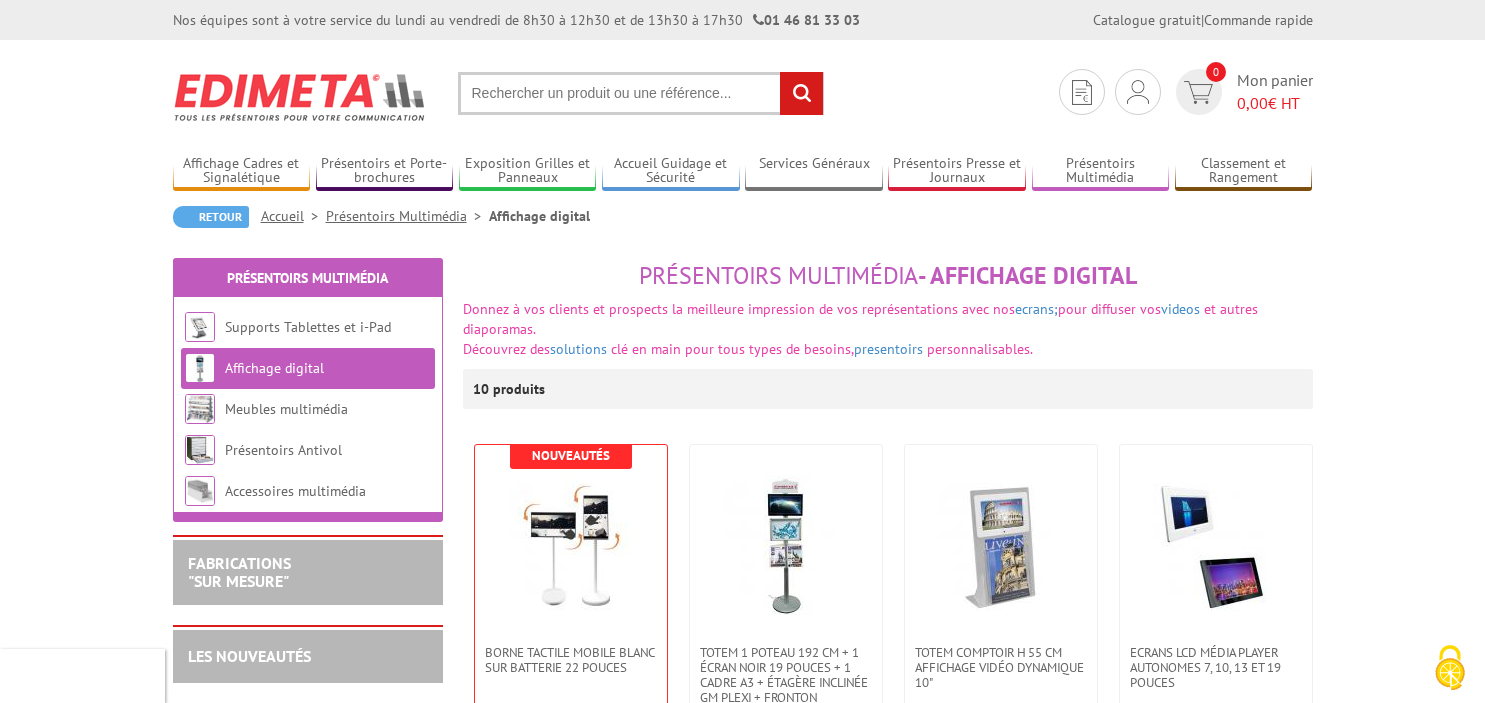 scroll, scrollTop: 0, scrollLeft: 0, axis: both 